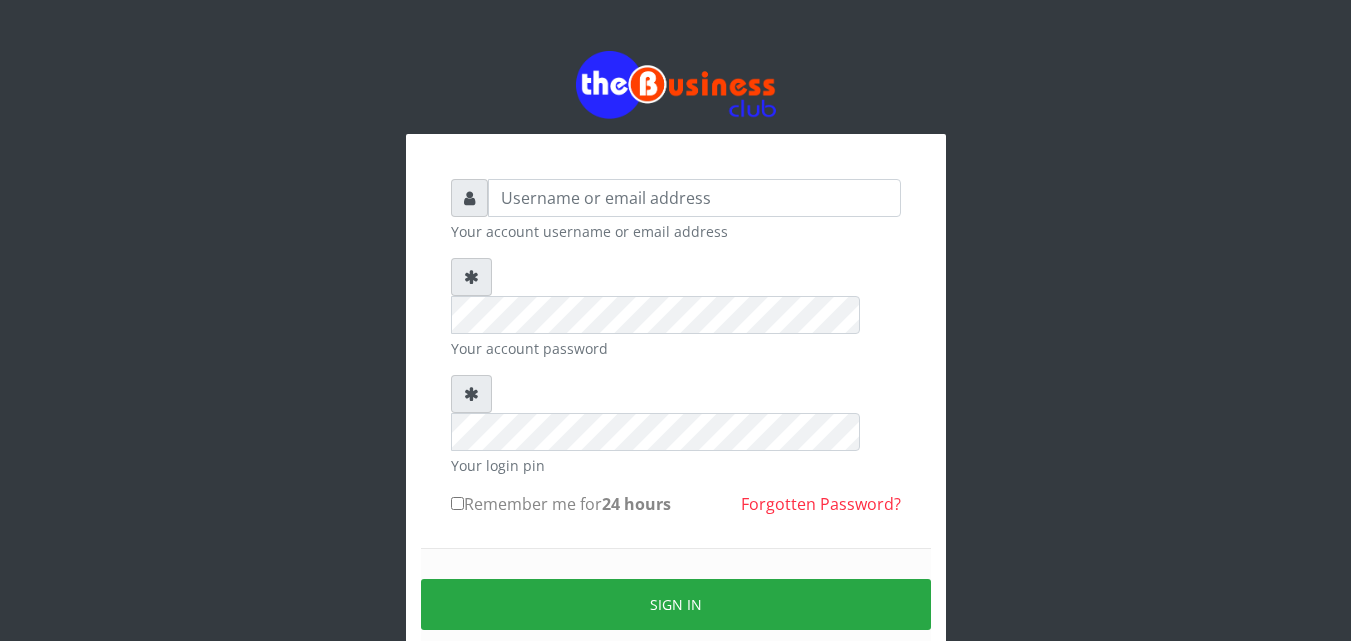 scroll, scrollTop: 0, scrollLeft: 0, axis: both 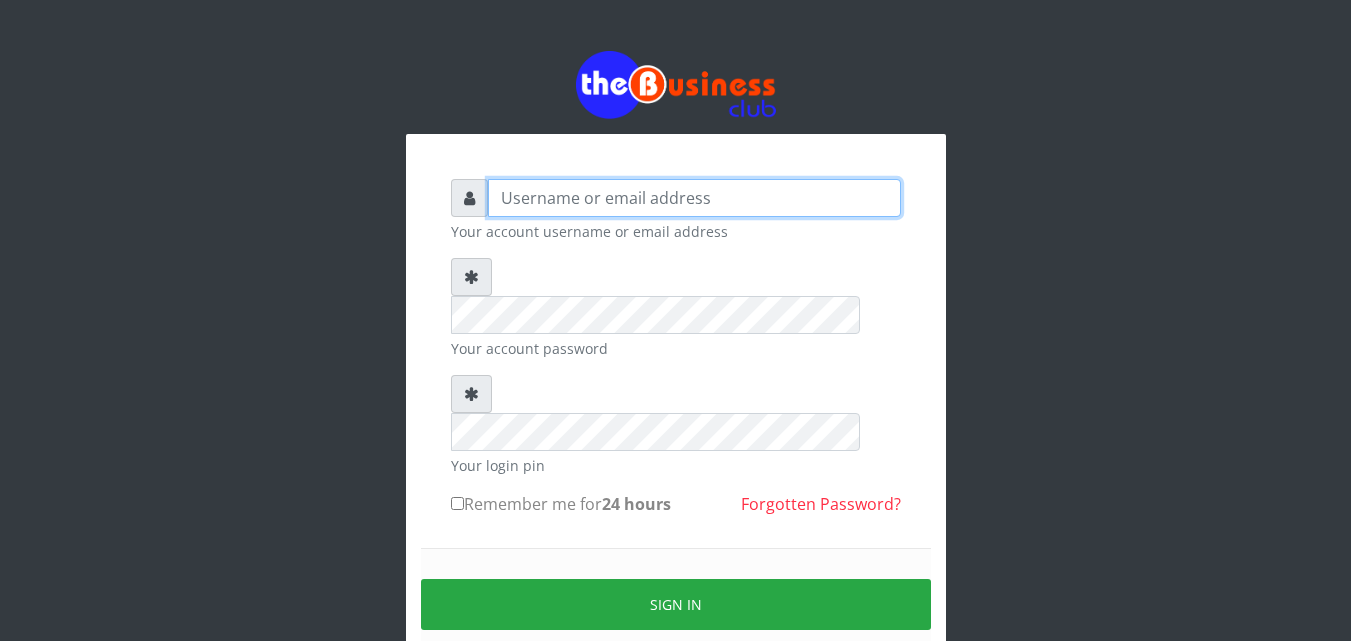 click at bounding box center (694, 198) 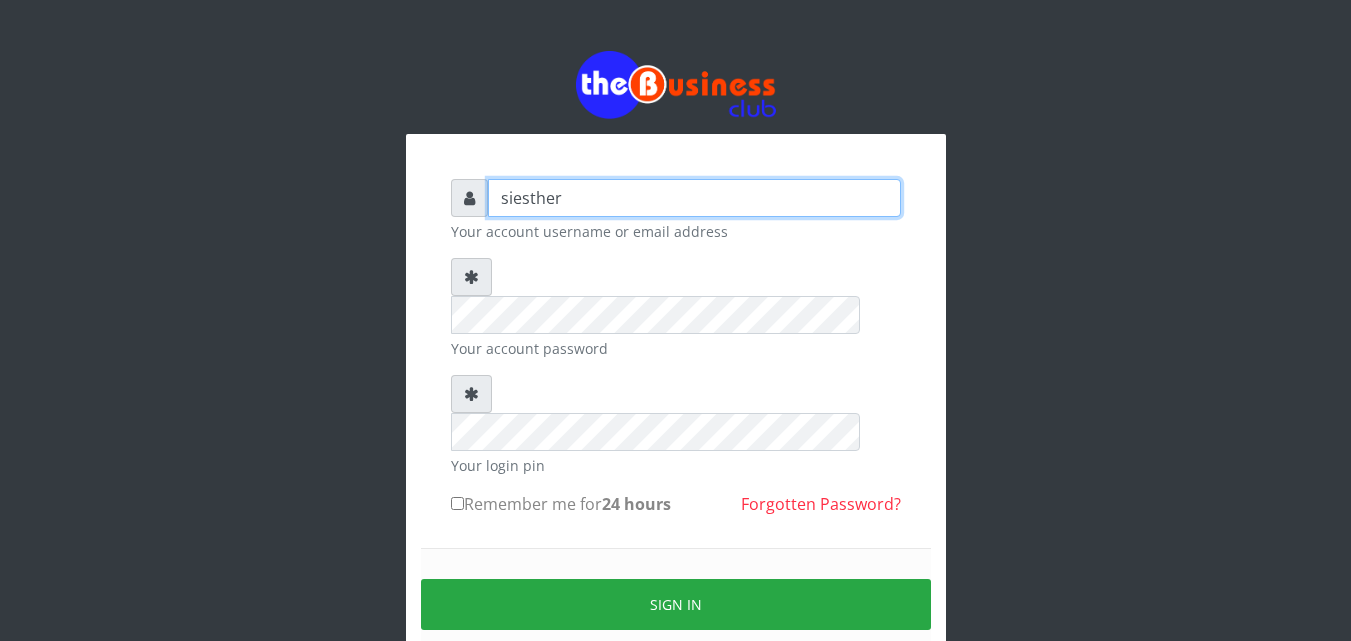 type on "siesther" 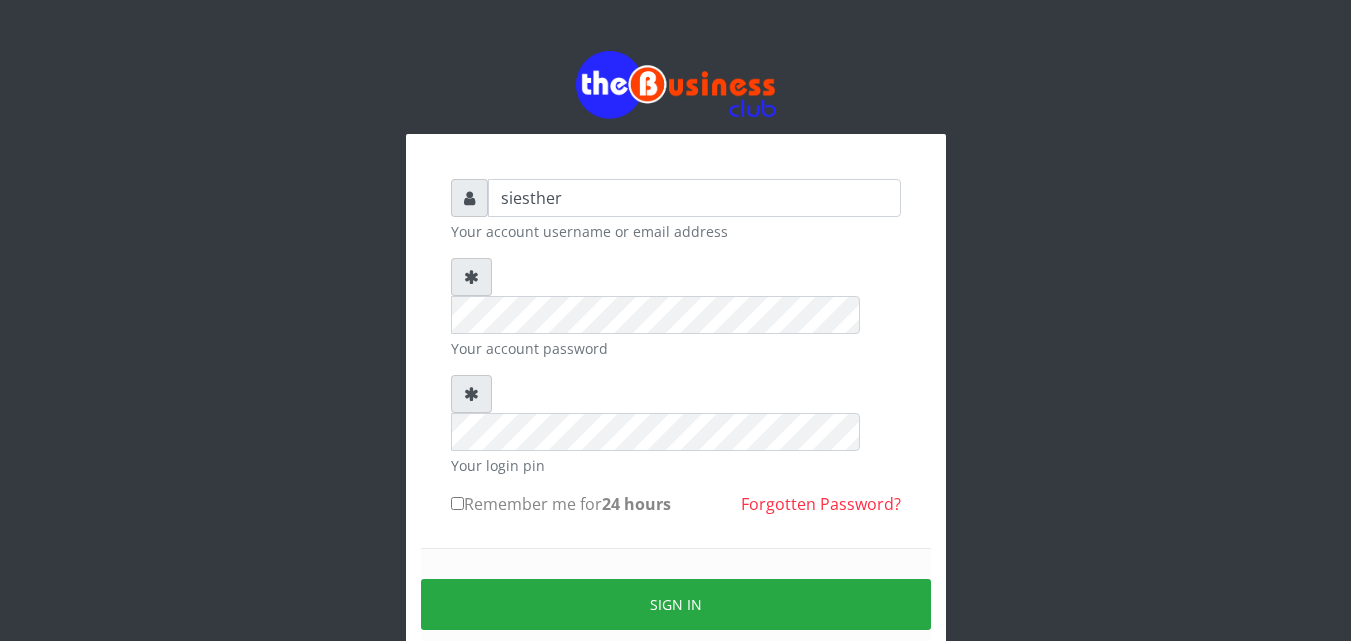 click on "siesther
Your account username or email address
Your account password
Your login pin
Remember me for  24 hours
Forgotten Password?
Sign in" at bounding box center (676, 444) 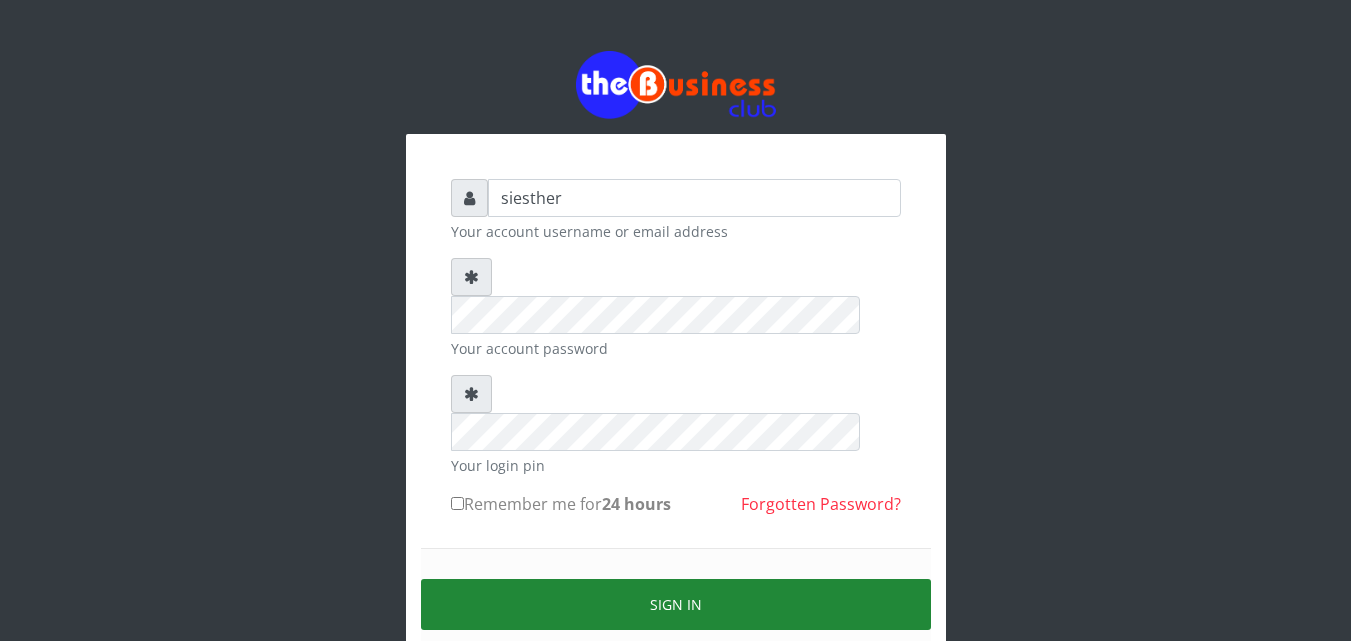 click on "Sign in" at bounding box center (676, 604) 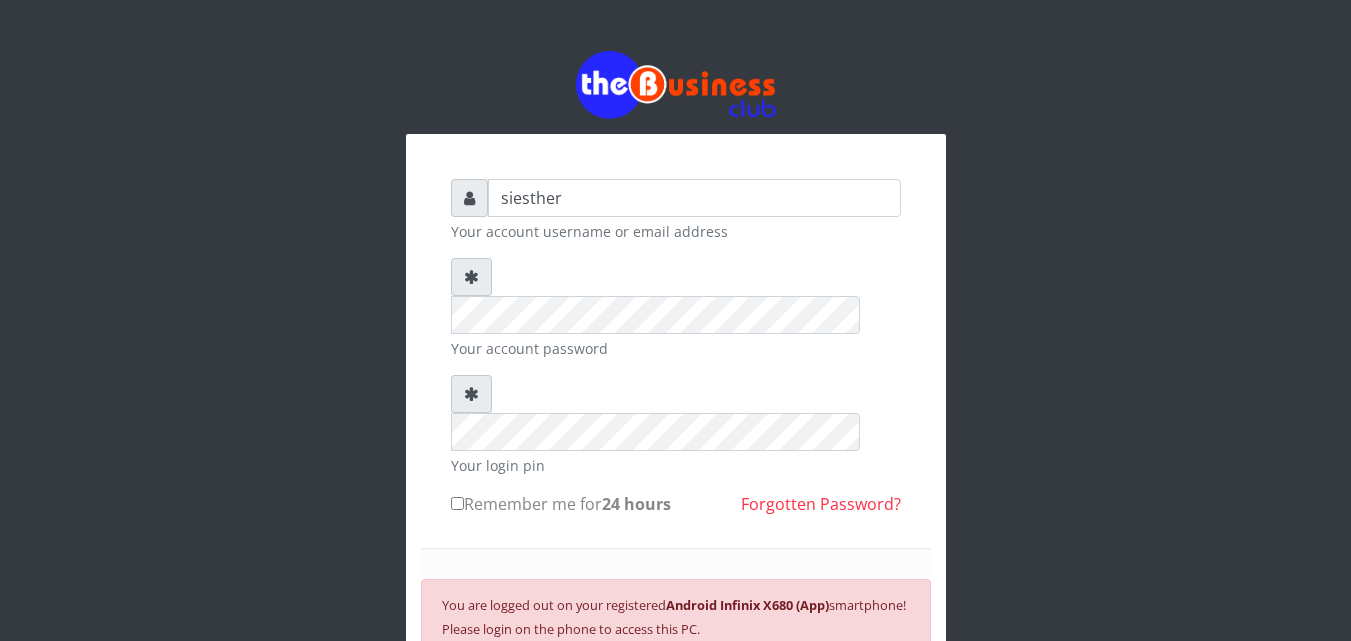 click on "SIGN IN" at bounding box center (676, 694) 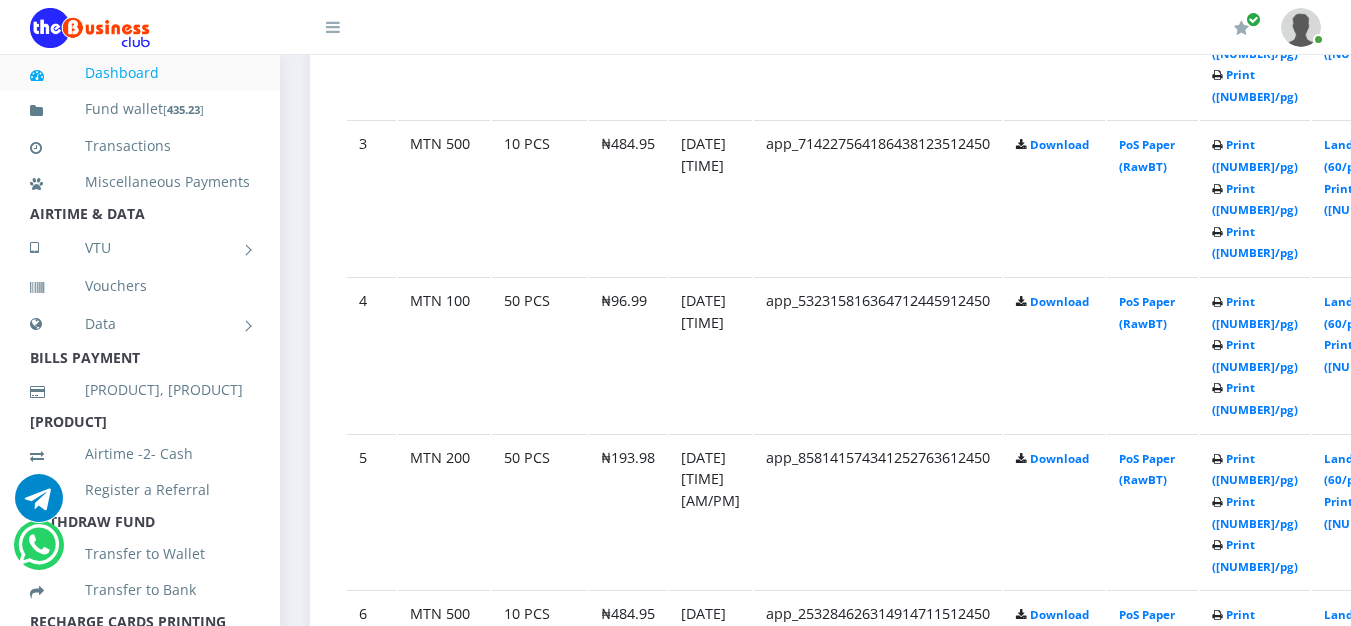 scroll, scrollTop: 1480, scrollLeft: 0, axis: vertical 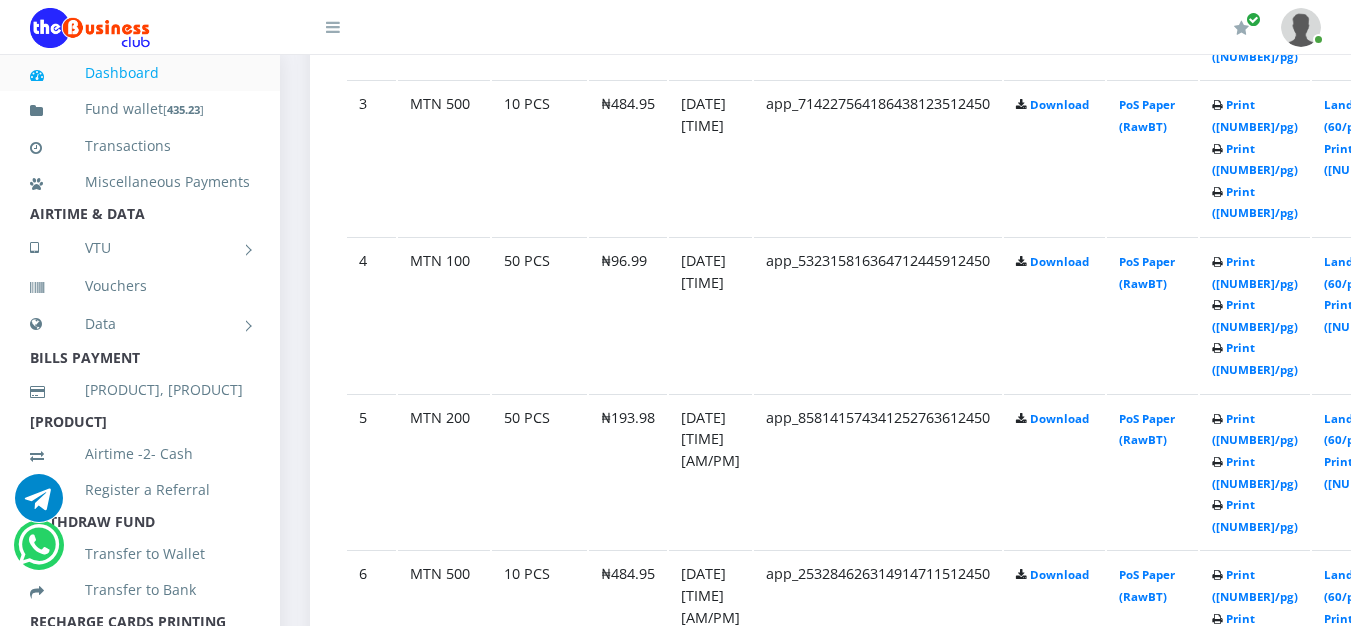 click on "Transfer to Wallet" at bounding box center (140, 554) 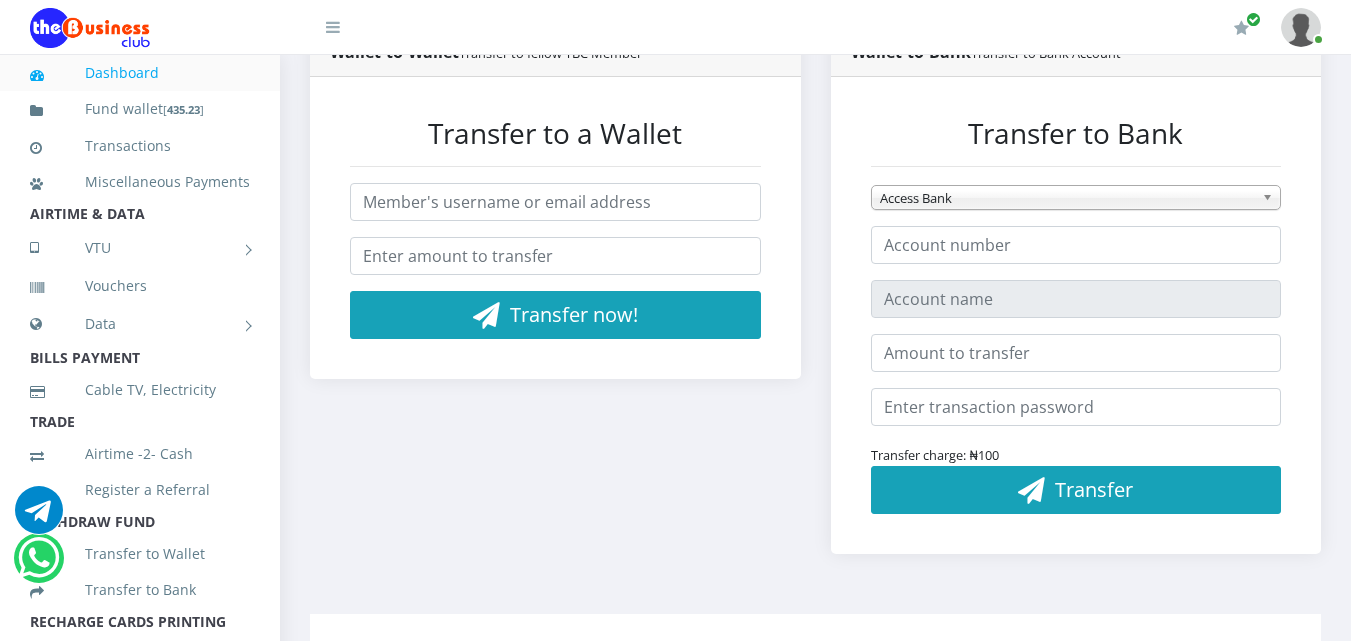 scroll, scrollTop: 520, scrollLeft: 0, axis: vertical 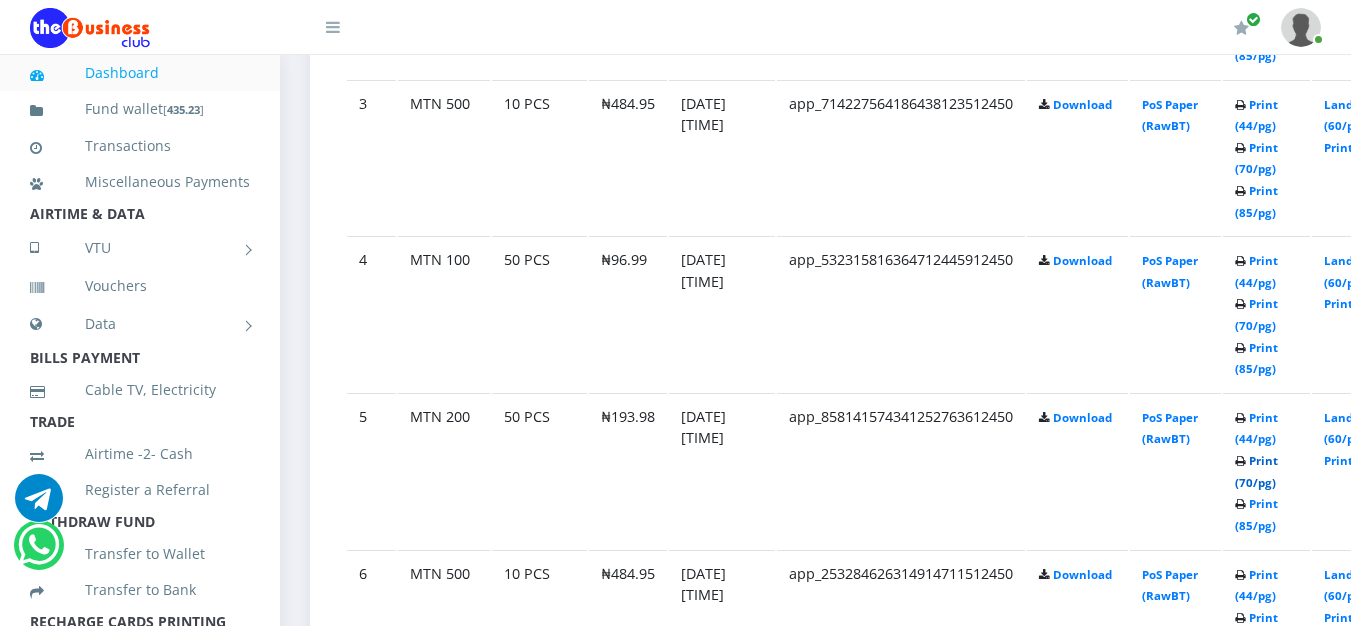 click on "Print (70/pg)" at bounding box center (1256, 471) 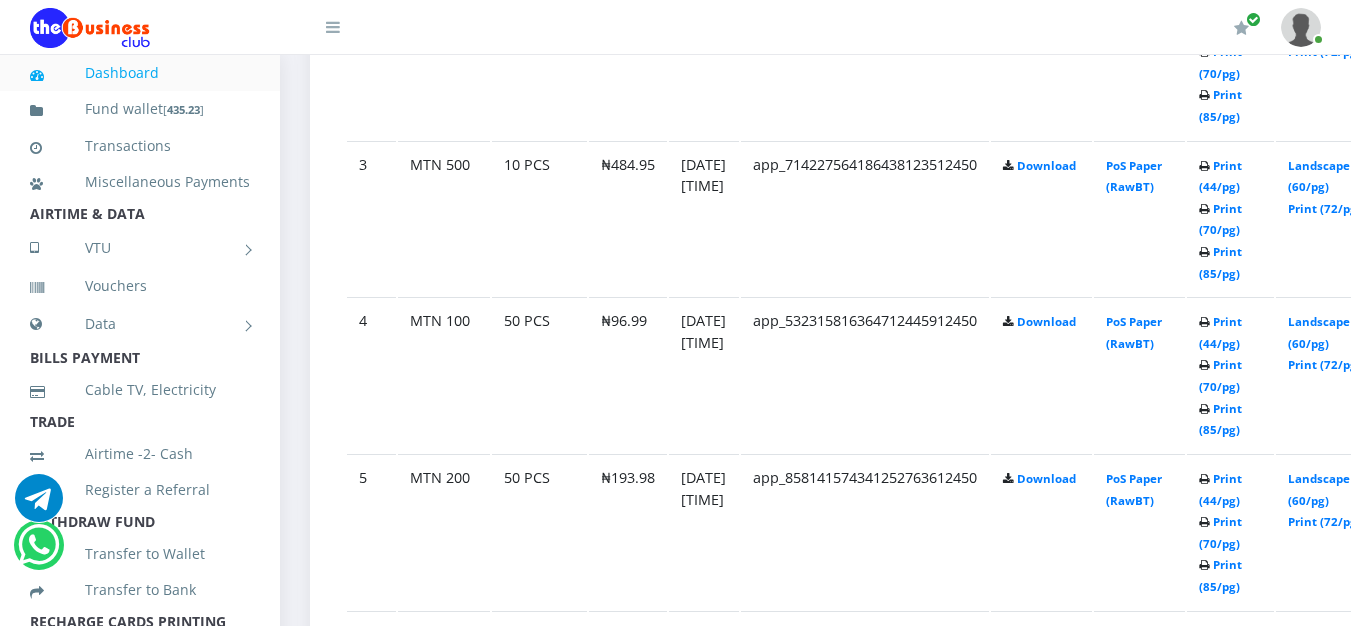 scroll, scrollTop: 1480, scrollLeft: 0, axis: vertical 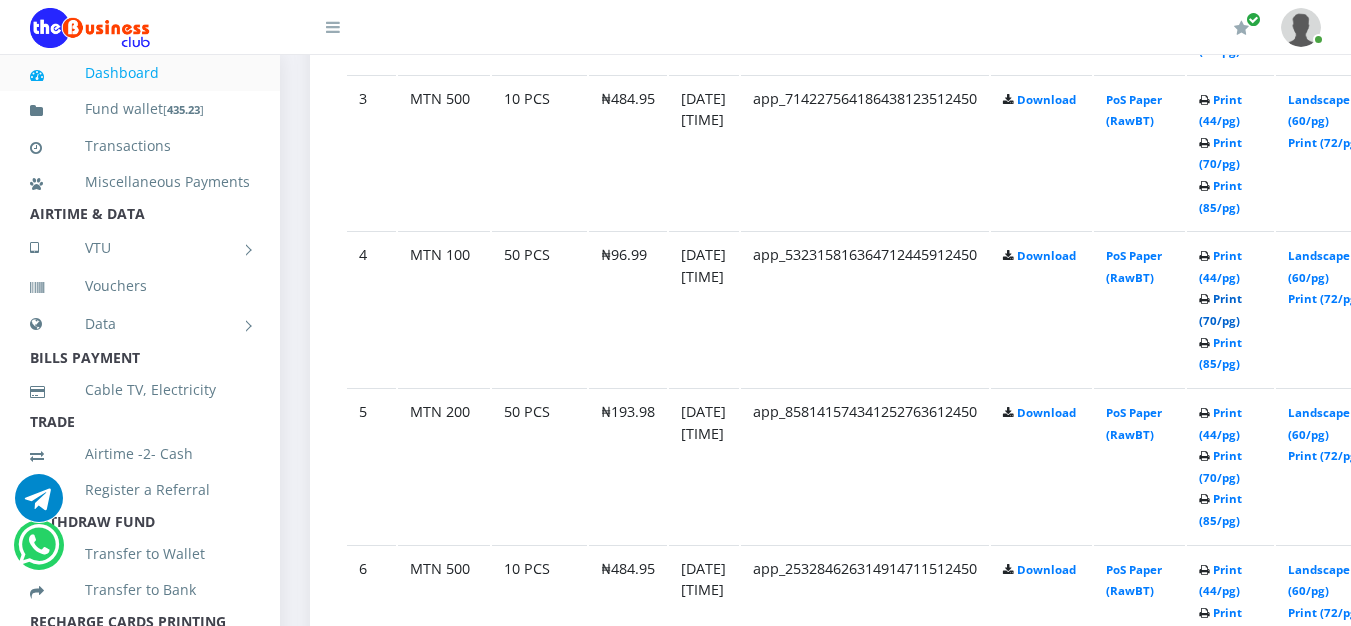 click on "Print (70/pg)" at bounding box center (1220, 309) 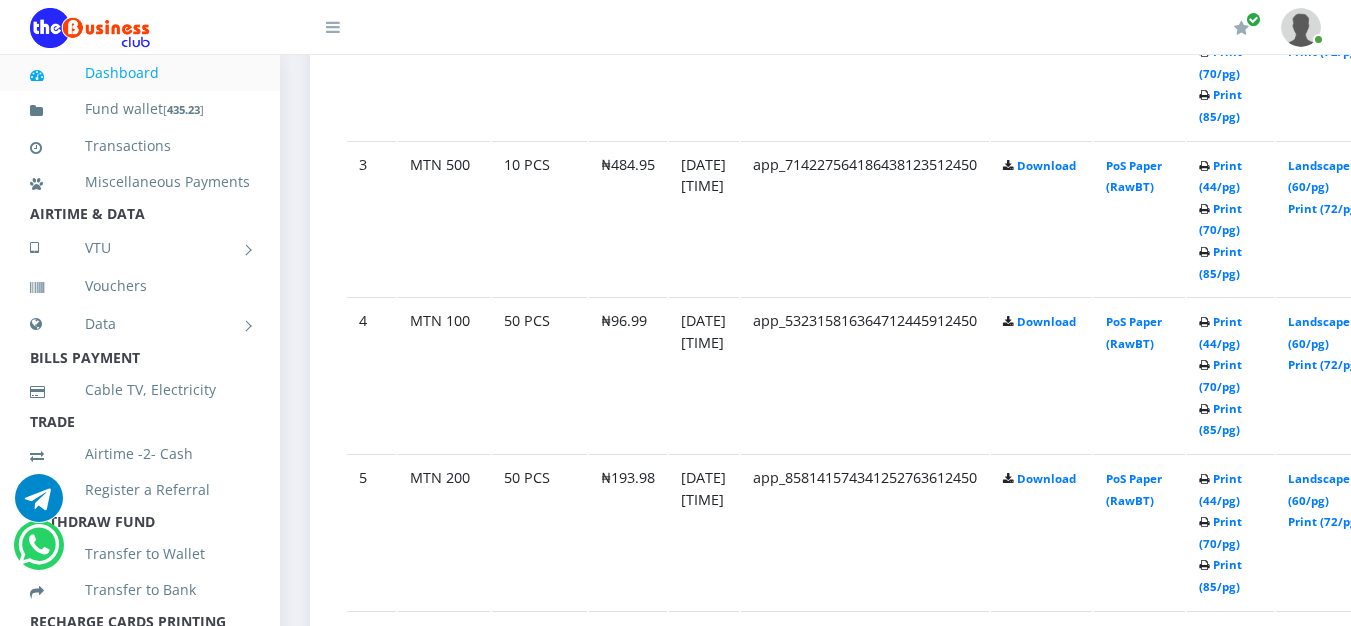 scroll, scrollTop: 1480, scrollLeft: 0, axis: vertical 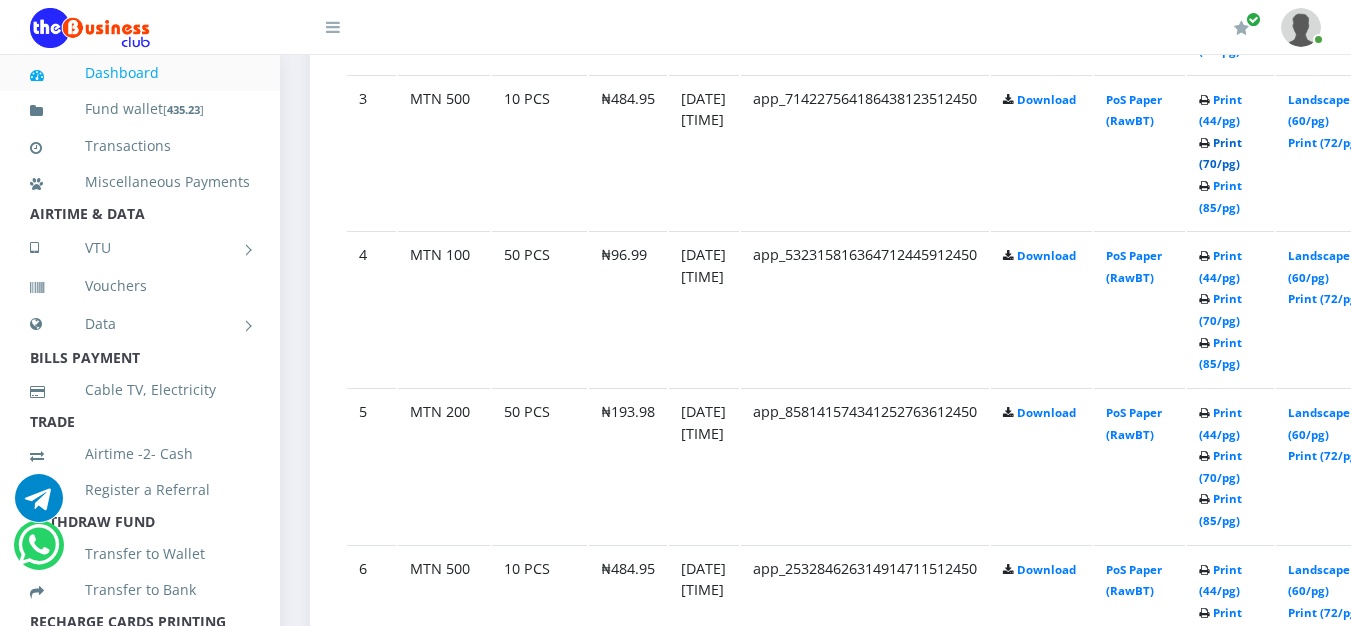 click on "Print (70/pg)" at bounding box center (1220, 153) 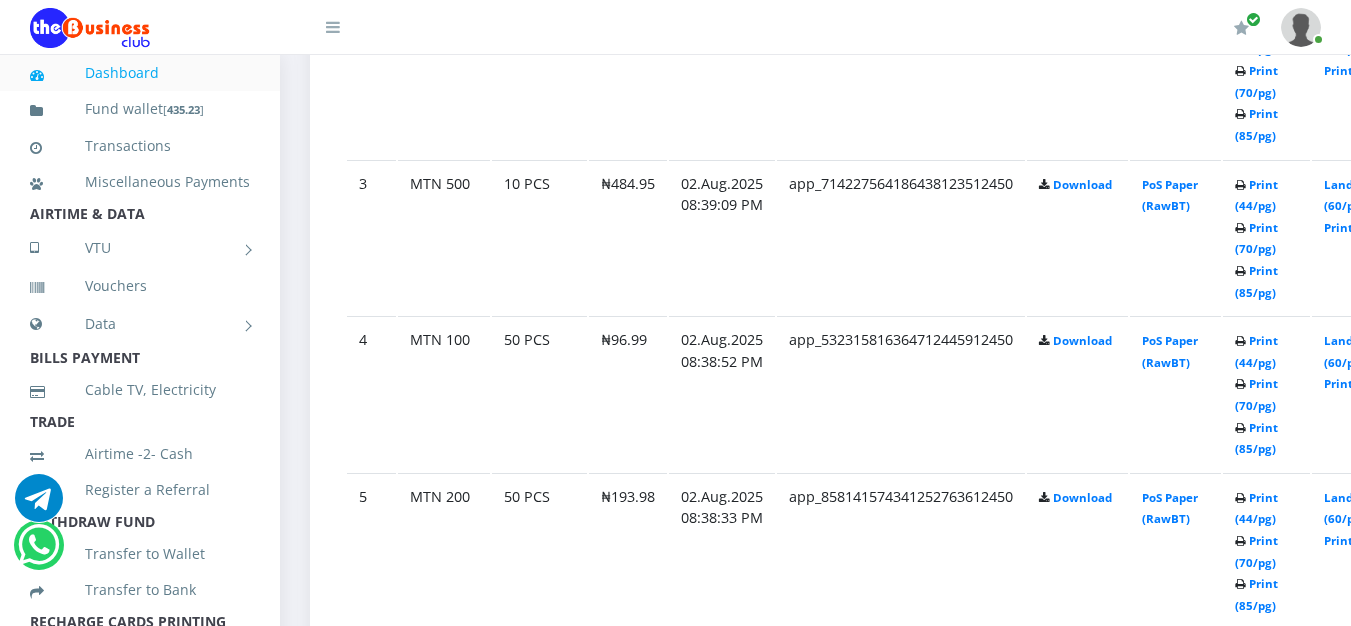scroll, scrollTop: 1360, scrollLeft: 0, axis: vertical 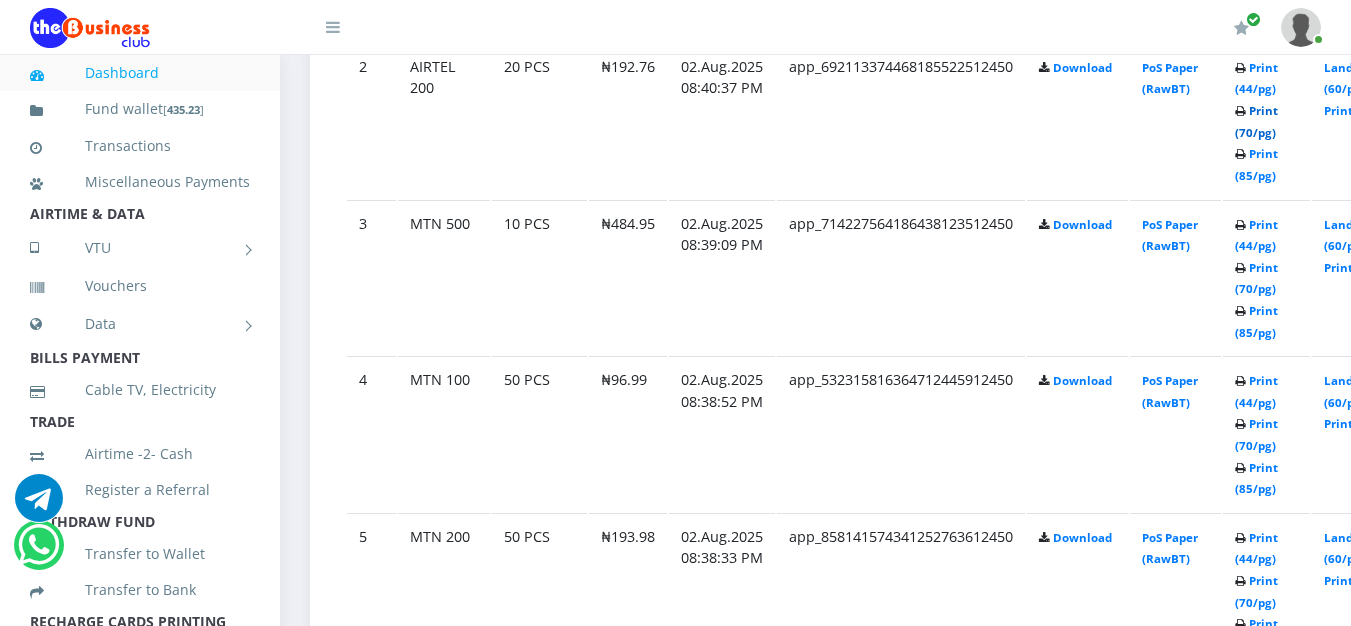 click on "Print (70/pg)" at bounding box center (1256, 121) 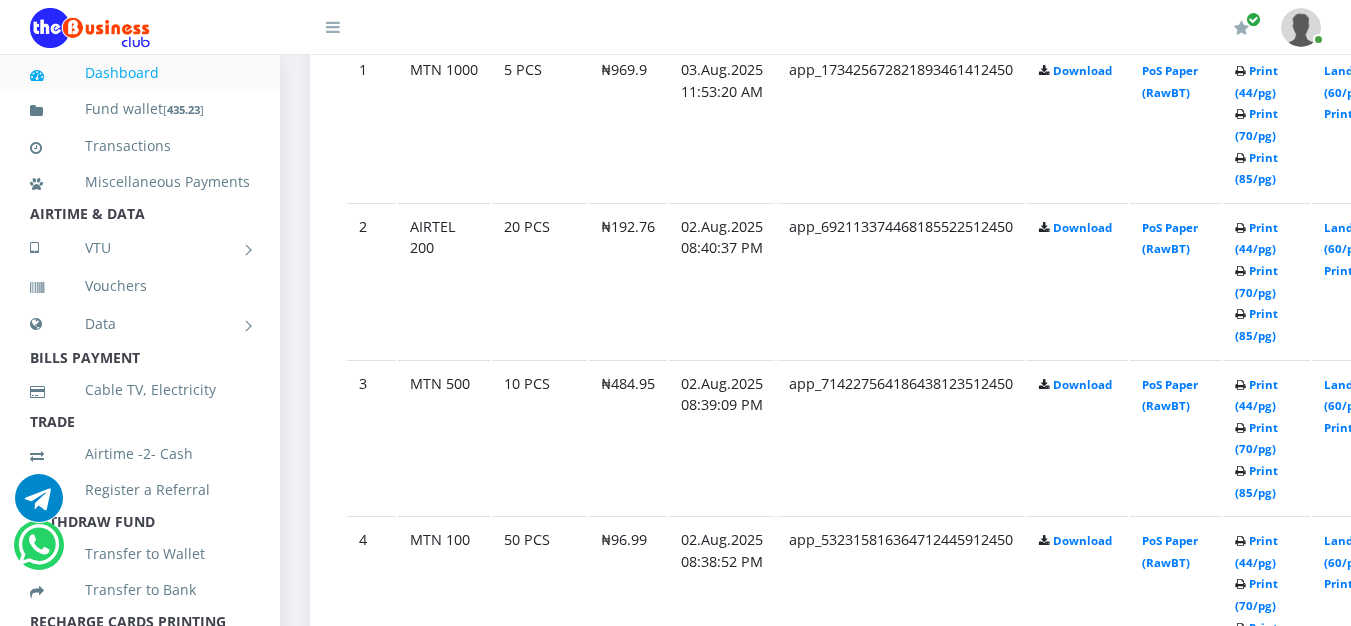scroll, scrollTop: 1160, scrollLeft: 0, axis: vertical 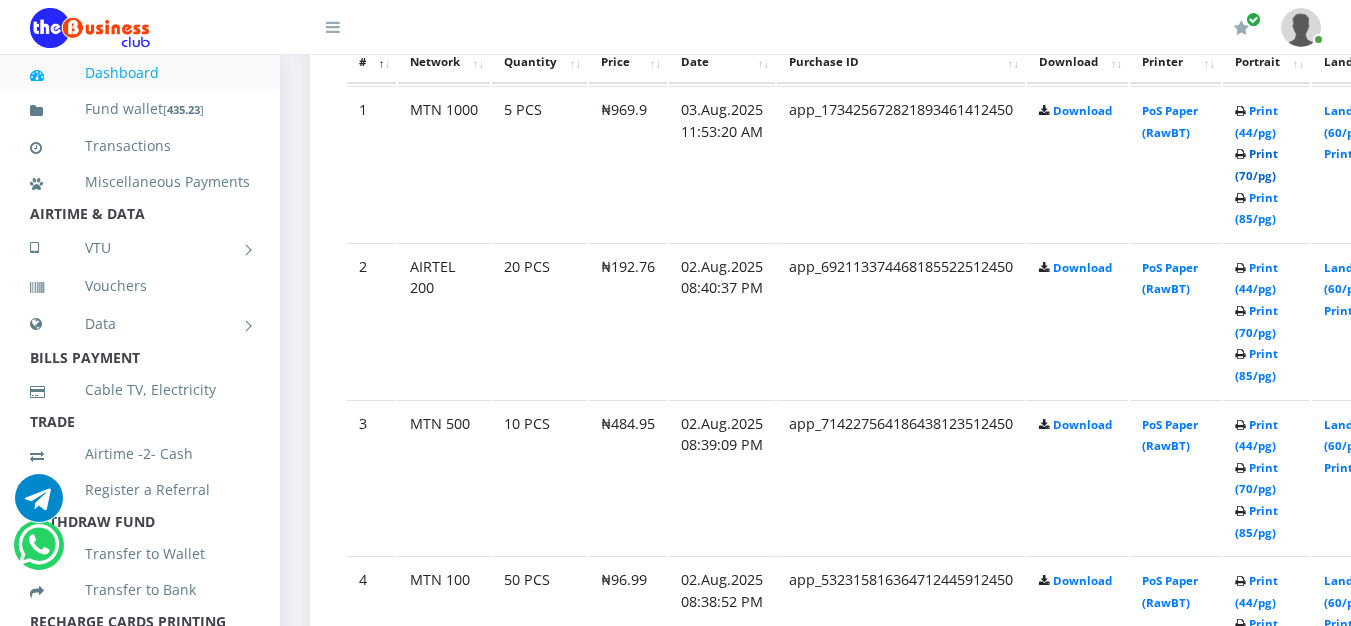 click on "Print (70/pg)" at bounding box center [1256, 164] 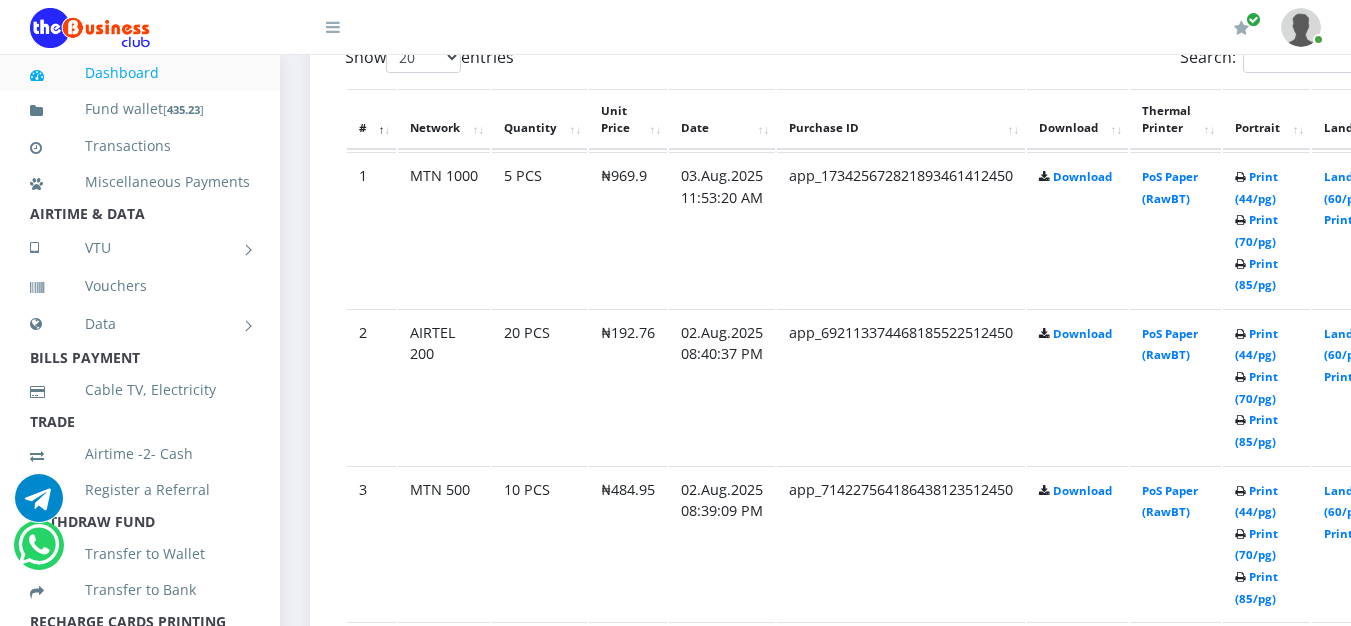 scroll, scrollTop: 1160, scrollLeft: 0, axis: vertical 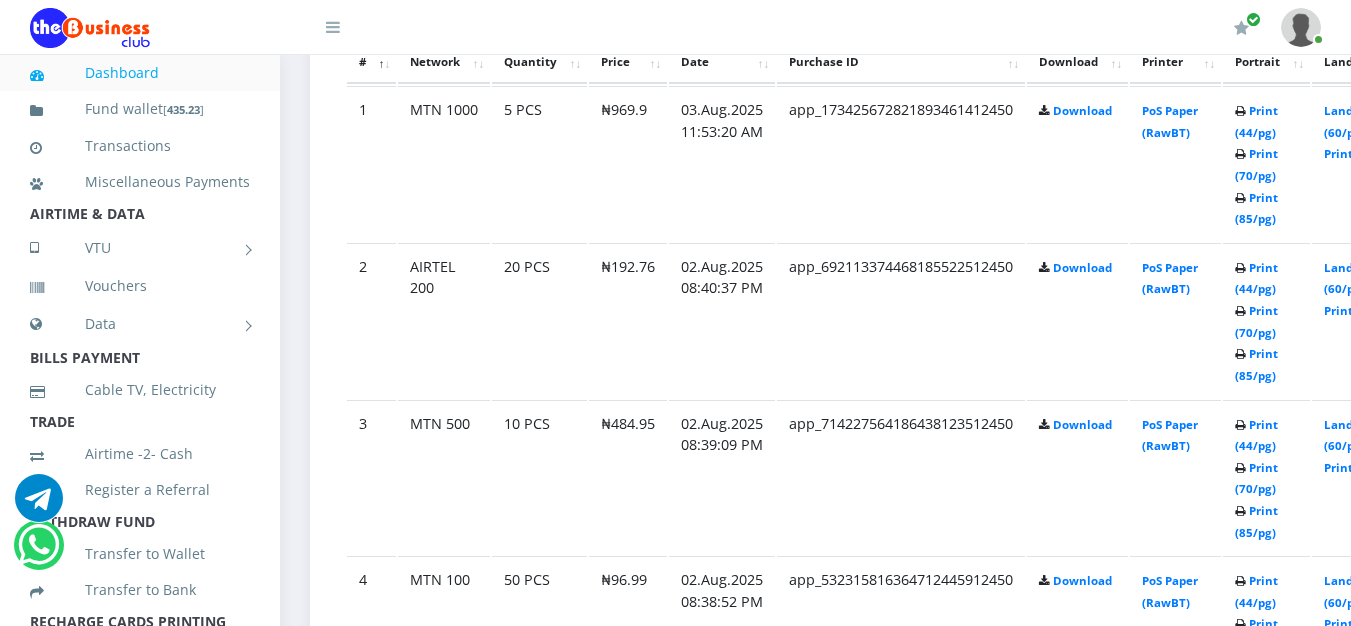 click at bounding box center (1301, 27) 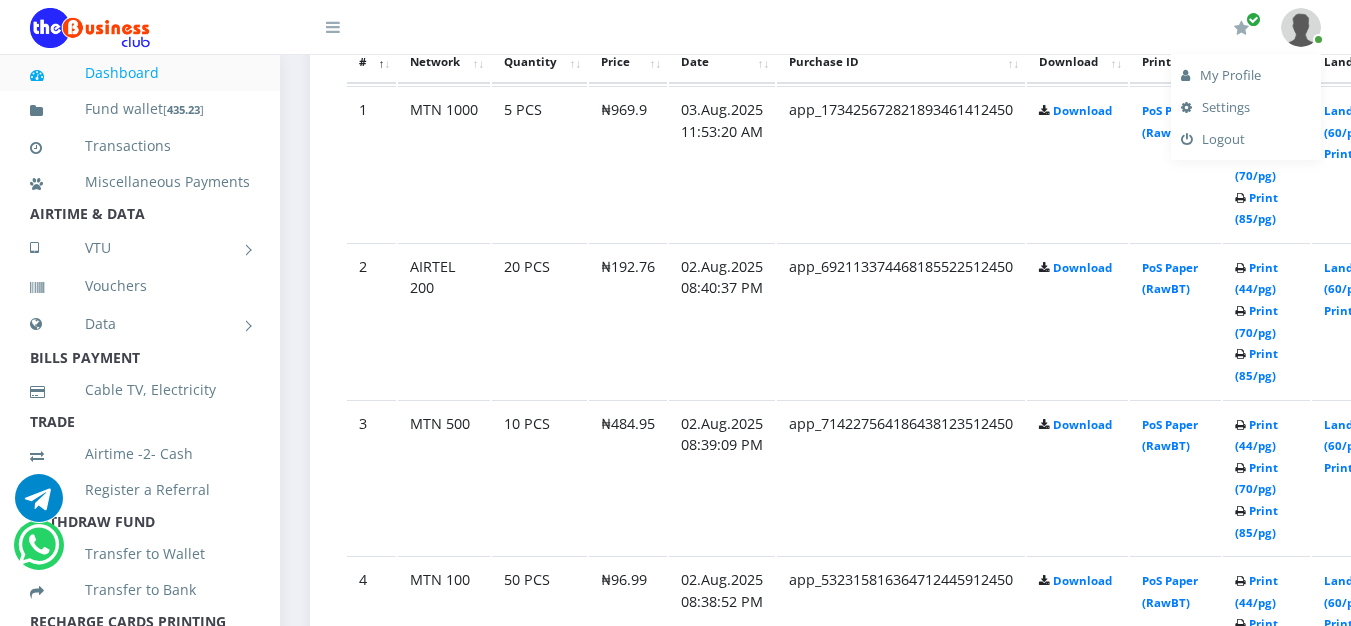 click on "Logout" at bounding box center (1246, 139) 